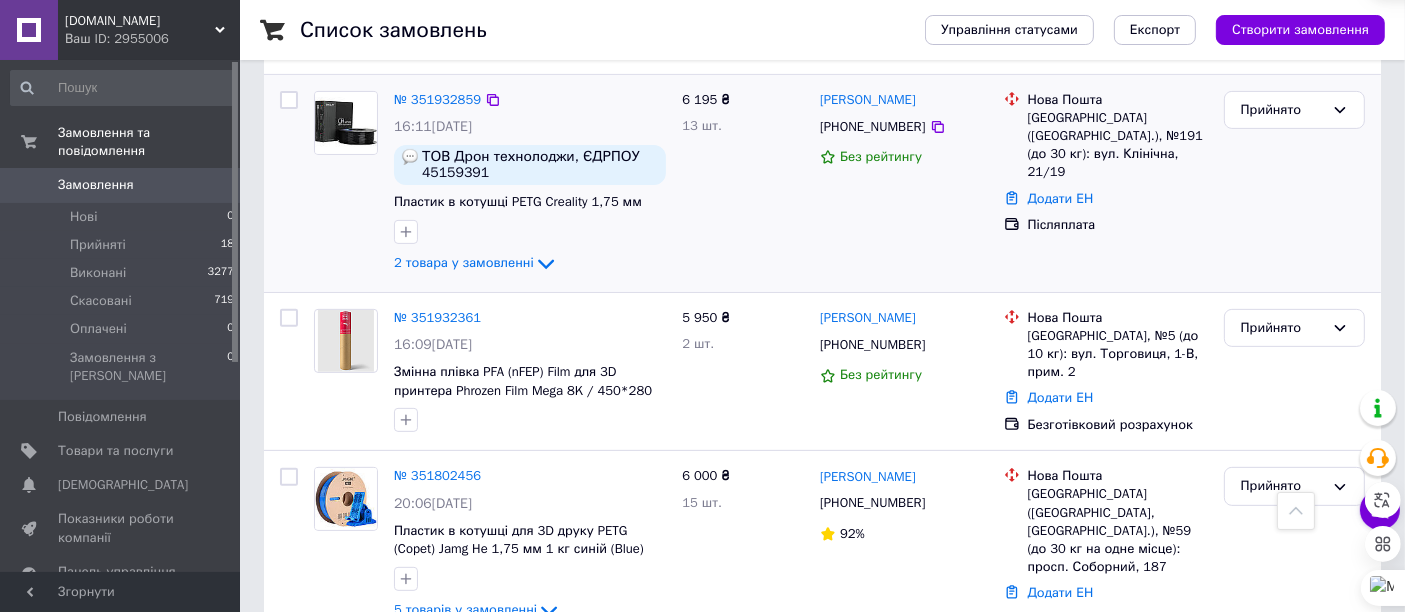 scroll, scrollTop: 666, scrollLeft: 0, axis: vertical 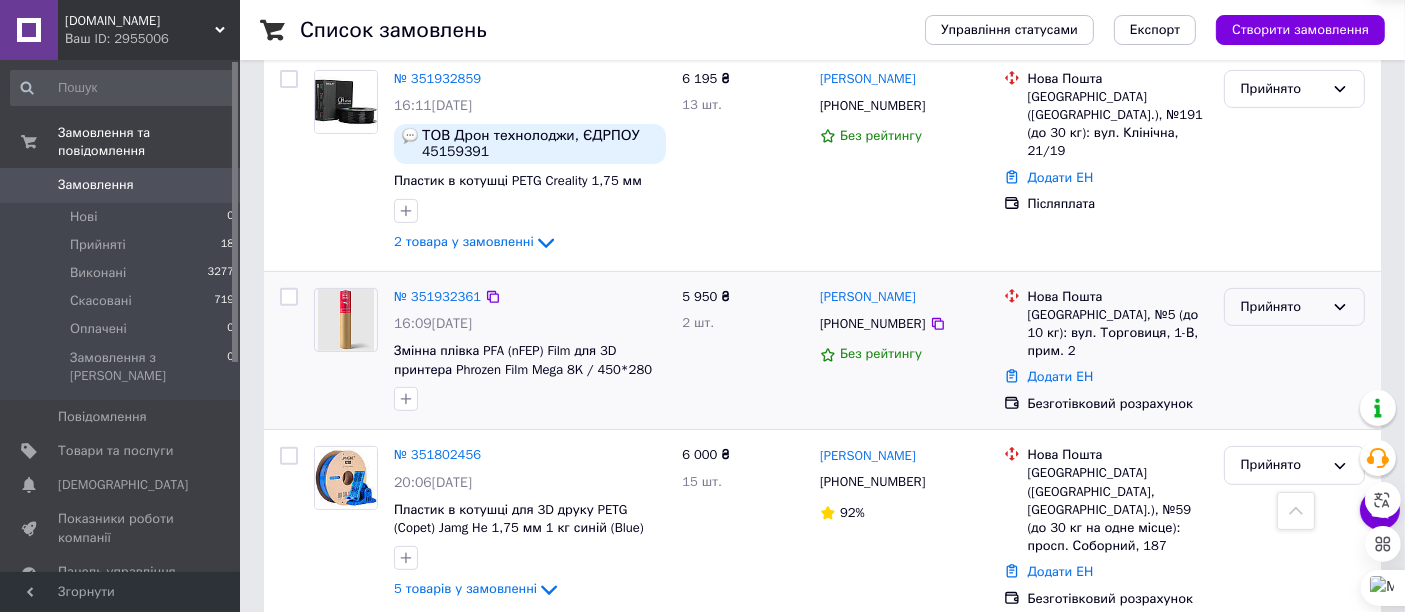 click on "Прийнято" at bounding box center [1282, 307] 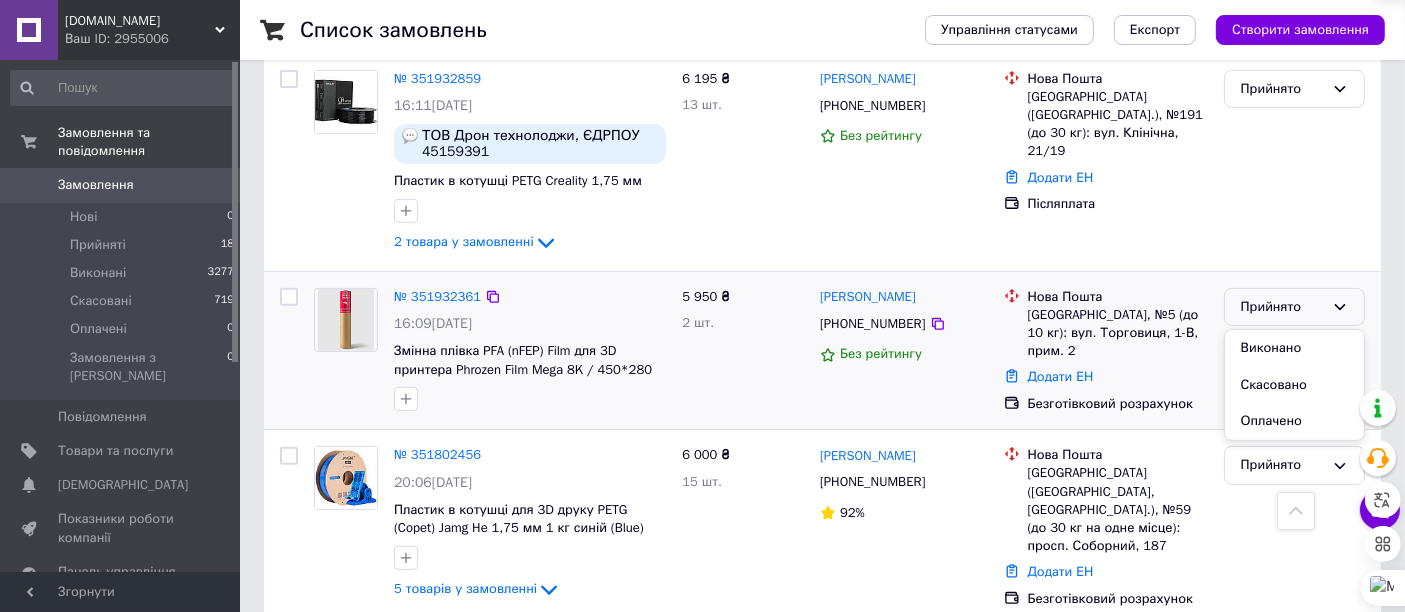 click on "5 950 ₴ 2 шт." at bounding box center [743, 351] 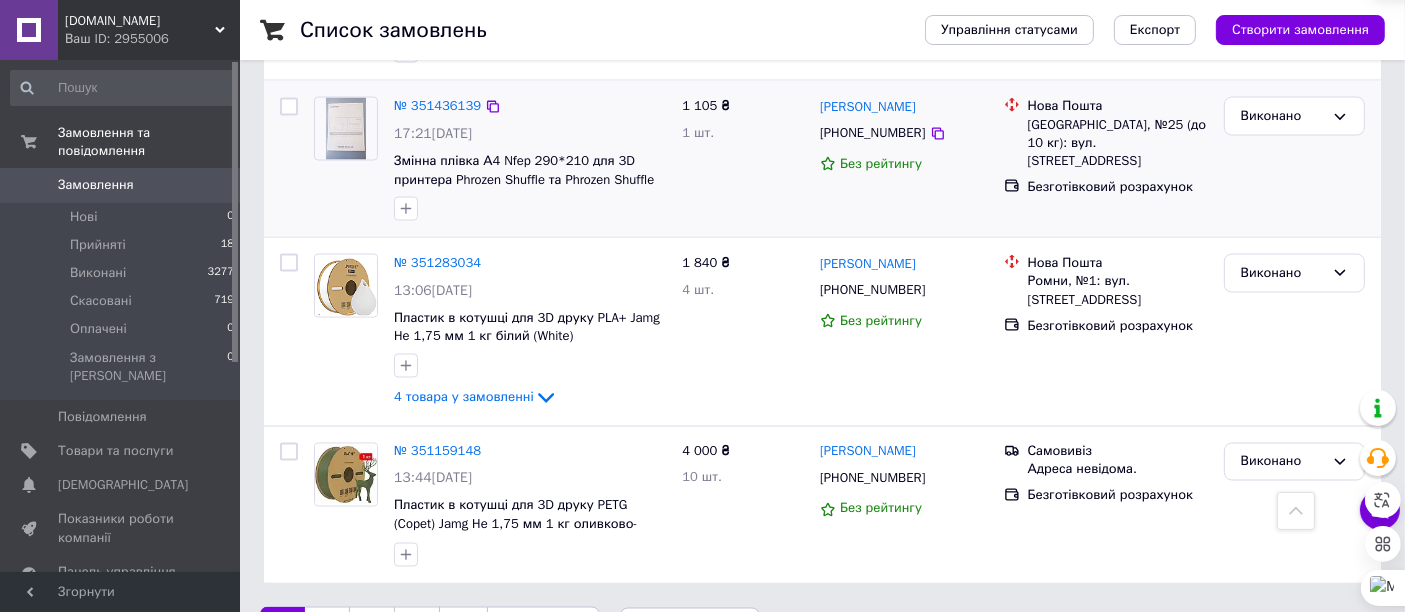 scroll, scrollTop: 3146, scrollLeft: 0, axis: vertical 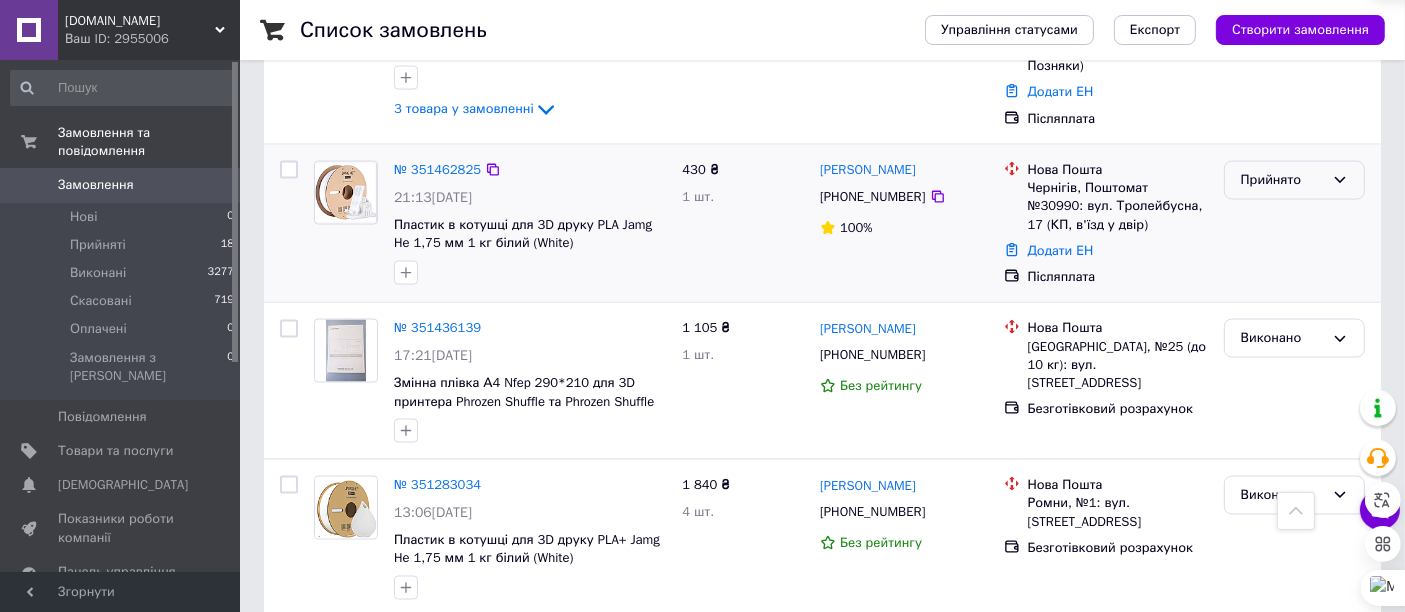 click on "Прийнято" at bounding box center (1282, 180) 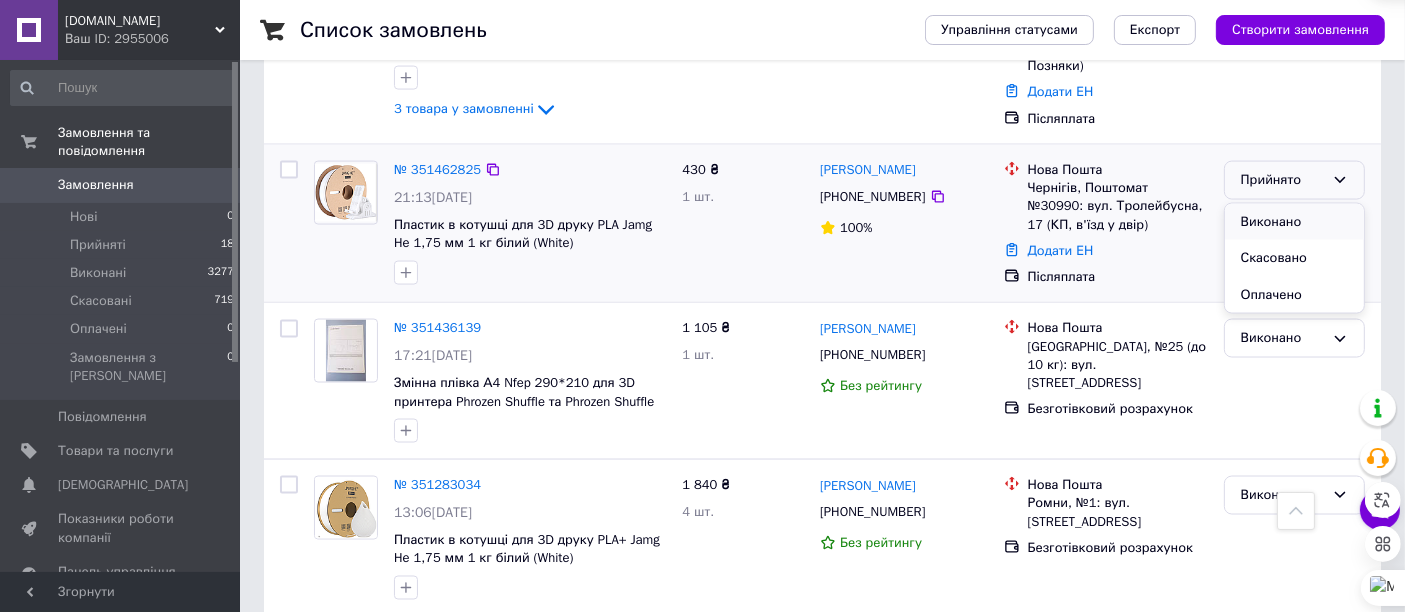 click on "Виконано" at bounding box center [1294, 222] 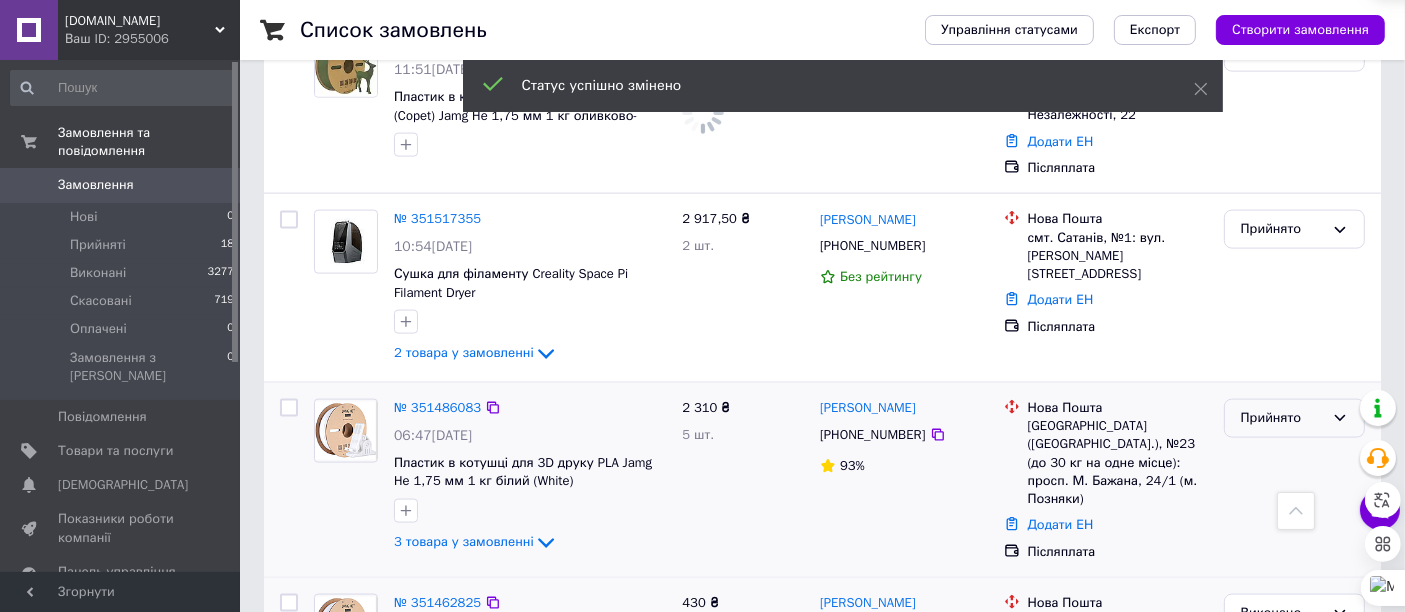 scroll, scrollTop: 2702, scrollLeft: 0, axis: vertical 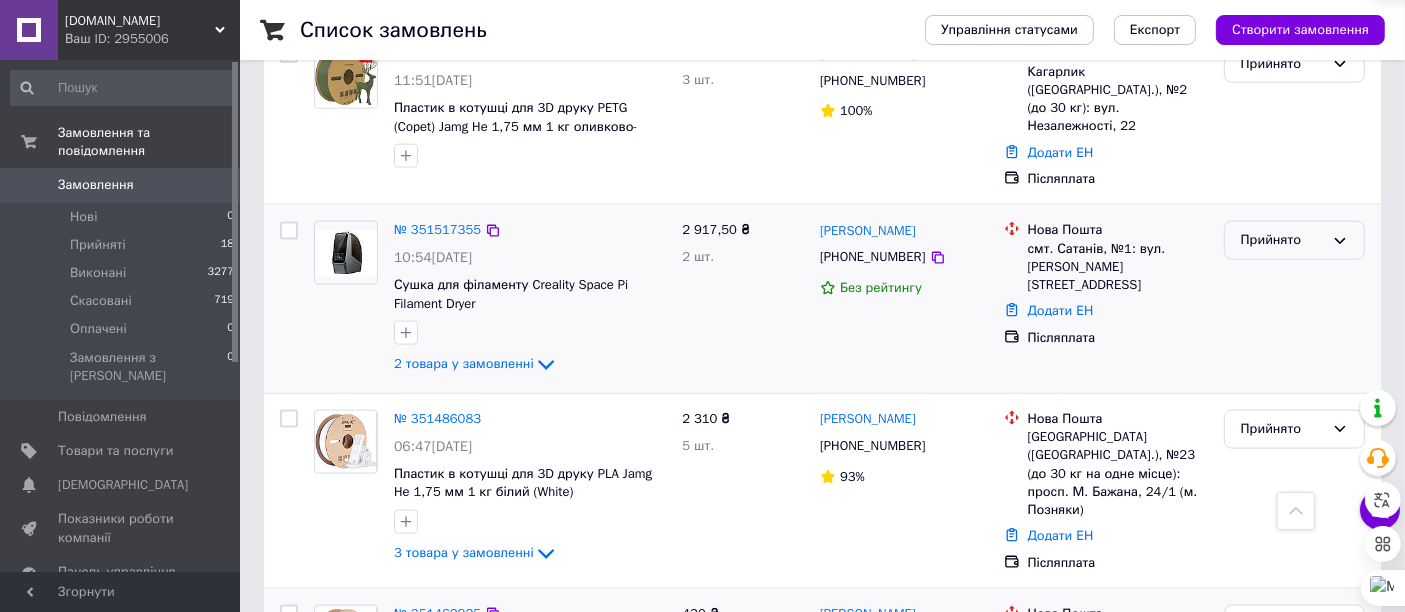 click on "Прийнято" at bounding box center [1282, 240] 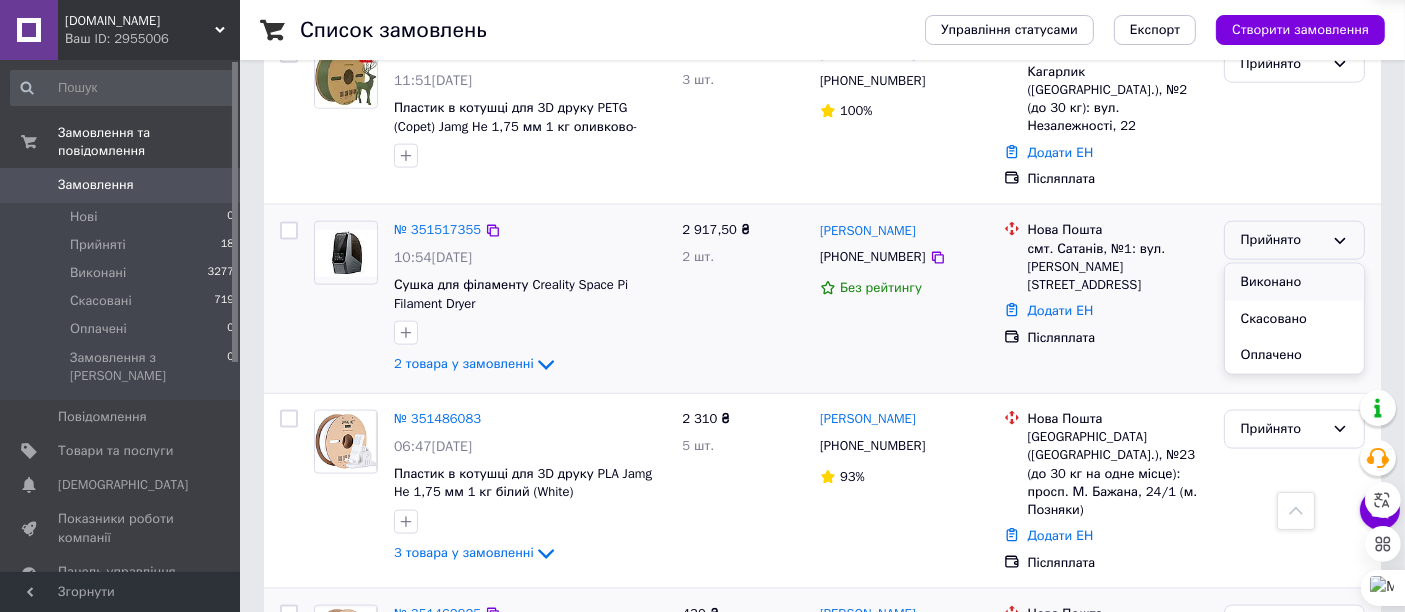 drag, startPoint x: 1271, startPoint y: 228, endPoint x: 1262, endPoint y: 219, distance: 12.727922 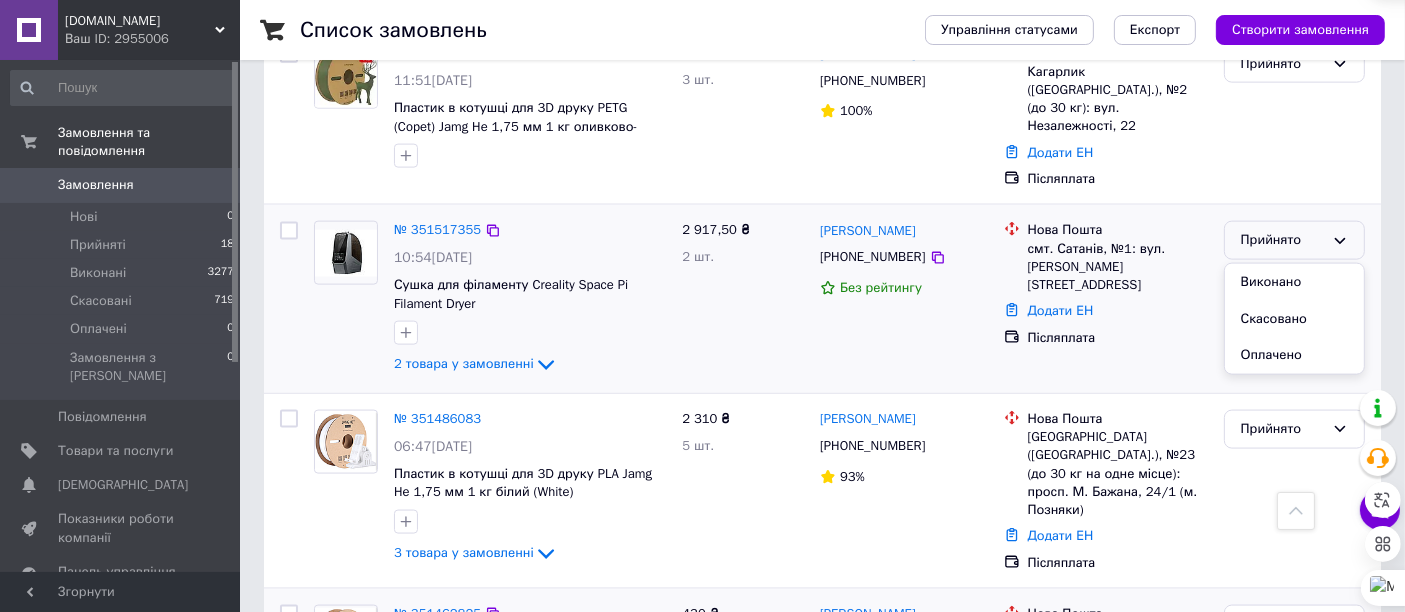 click on "Виконано" at bounding box center [1294, 282] 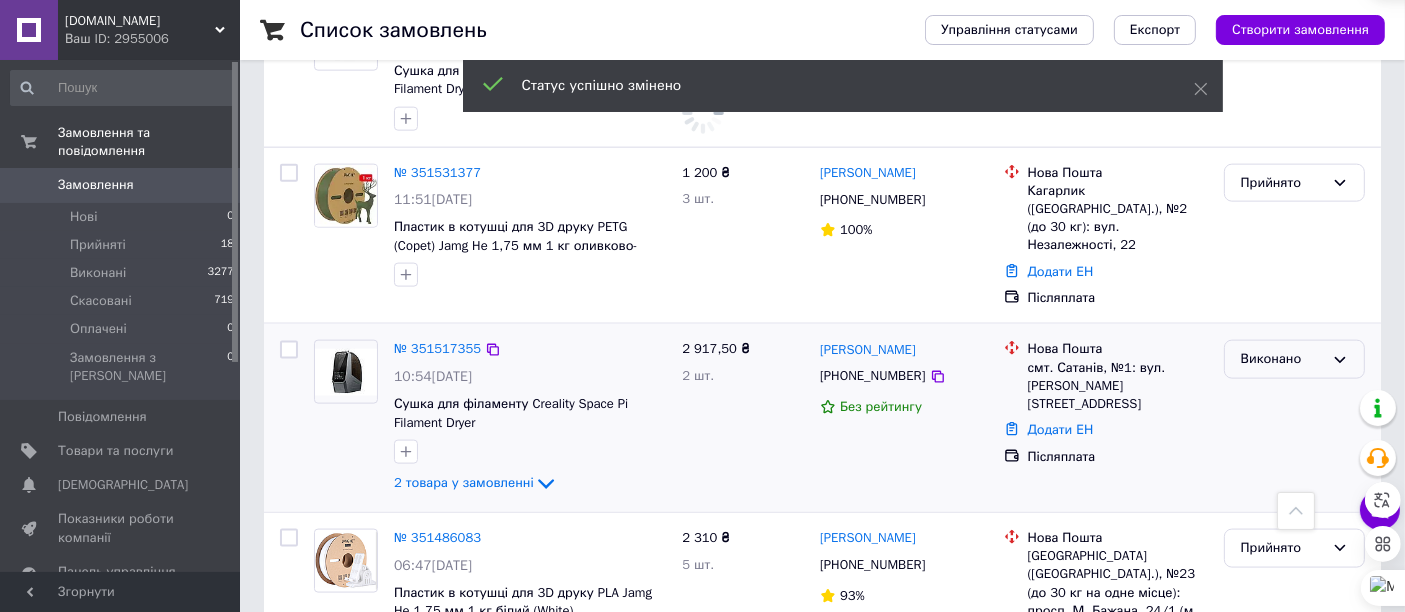 scroll, scrollTop: 2480, scrollLeft: 0, axis: vertical 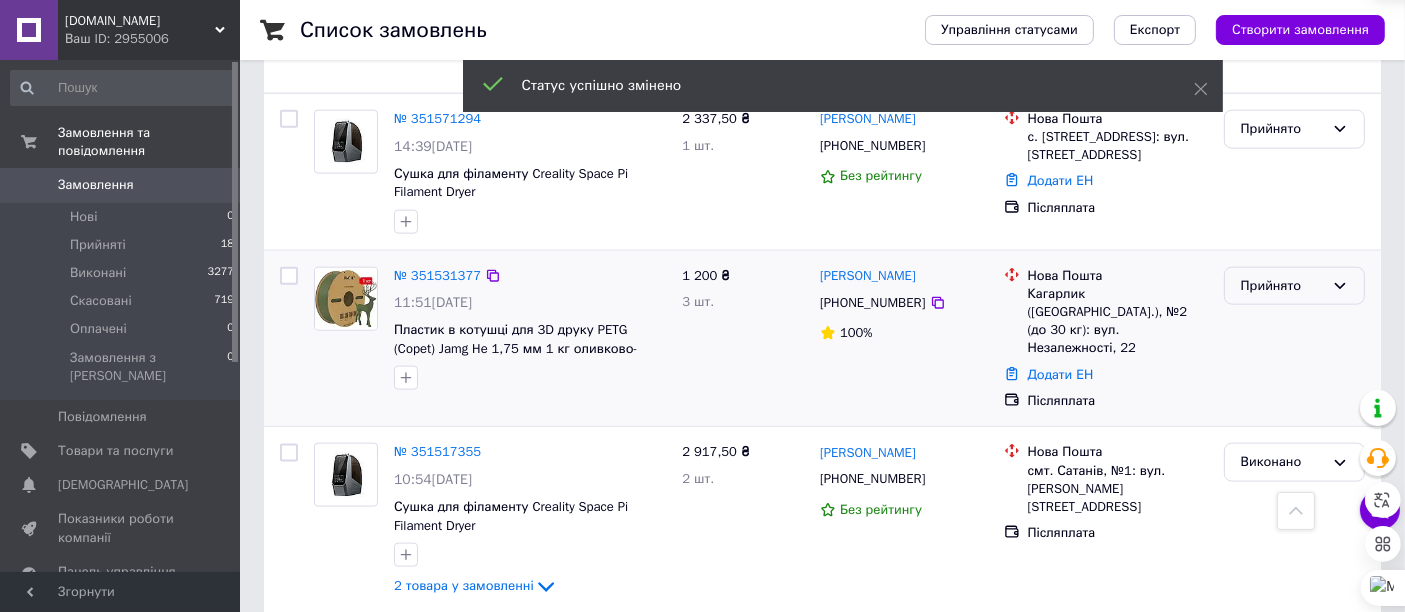 click on "Прийнято" at bounding box center [1282, 286] 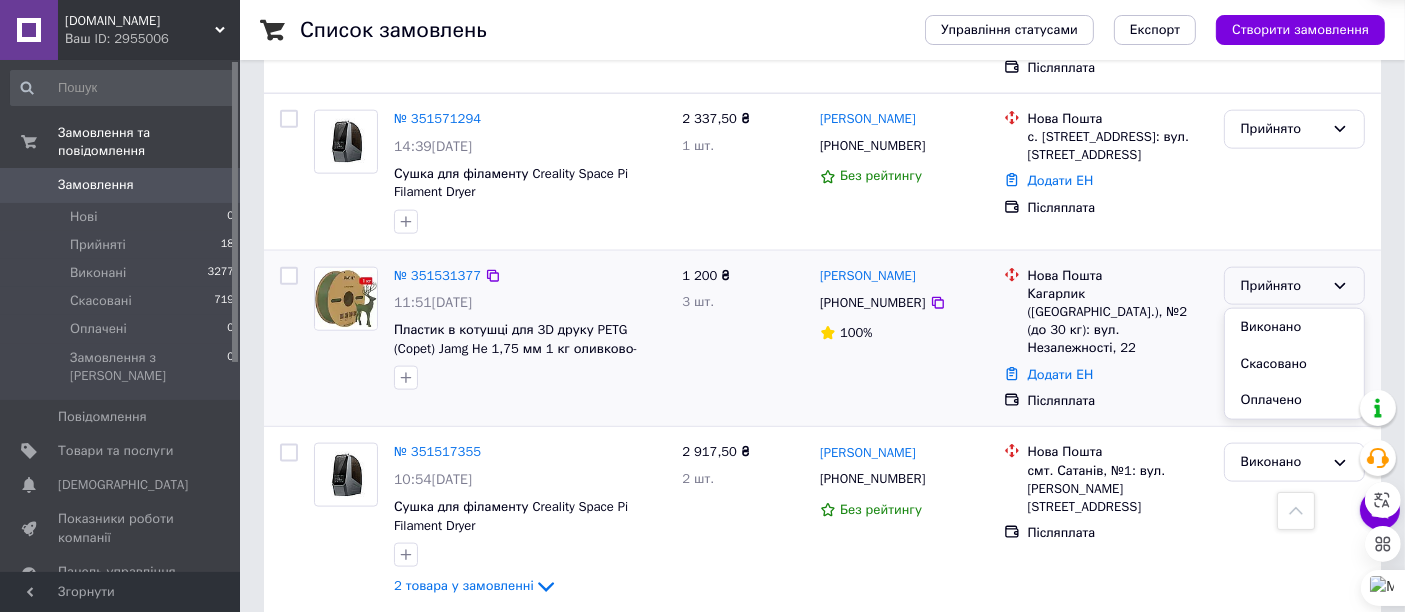 click on "Виконано" at bounding box center [1294, 327] 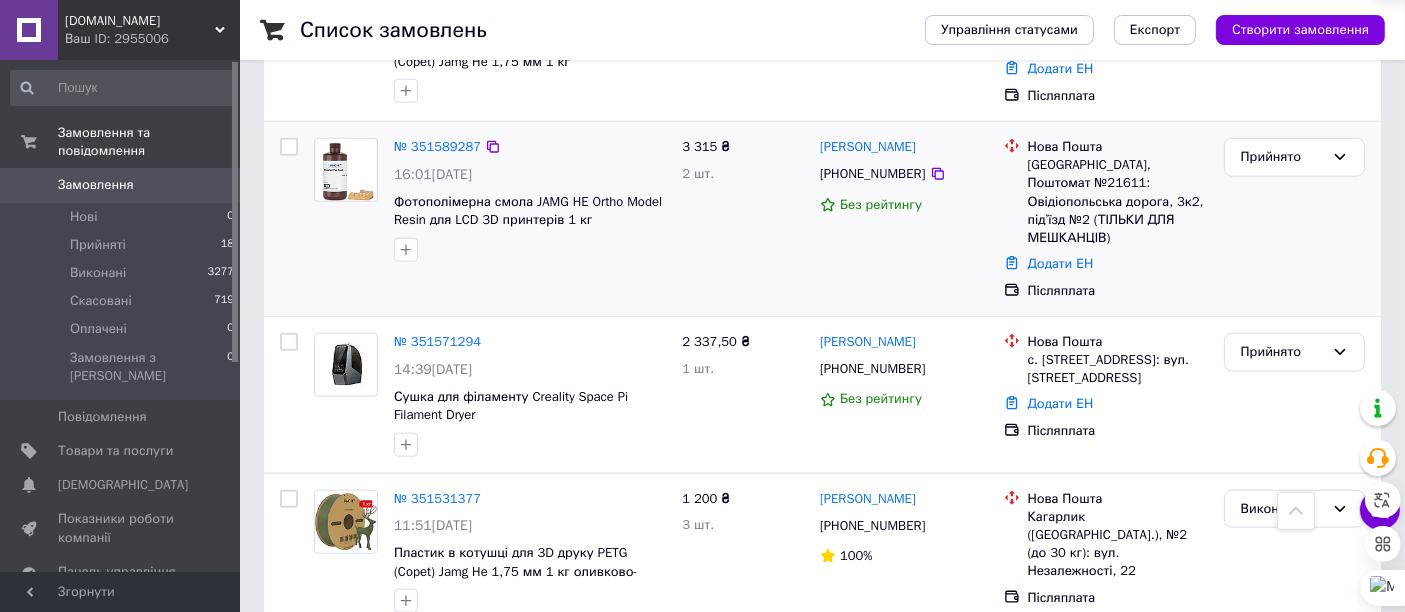 scroll, scrollTop: 2146, scrollLeft: 0, axis: vertical 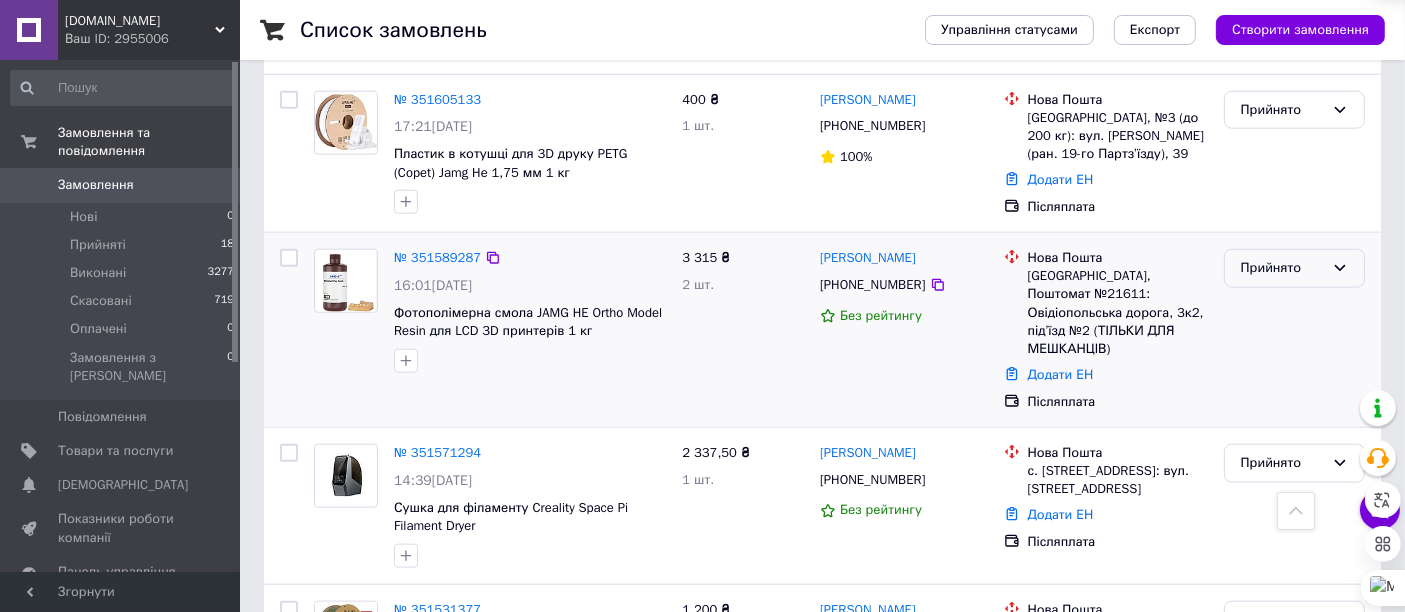 click on "Прийнято" at bounding box center [1282, 268] 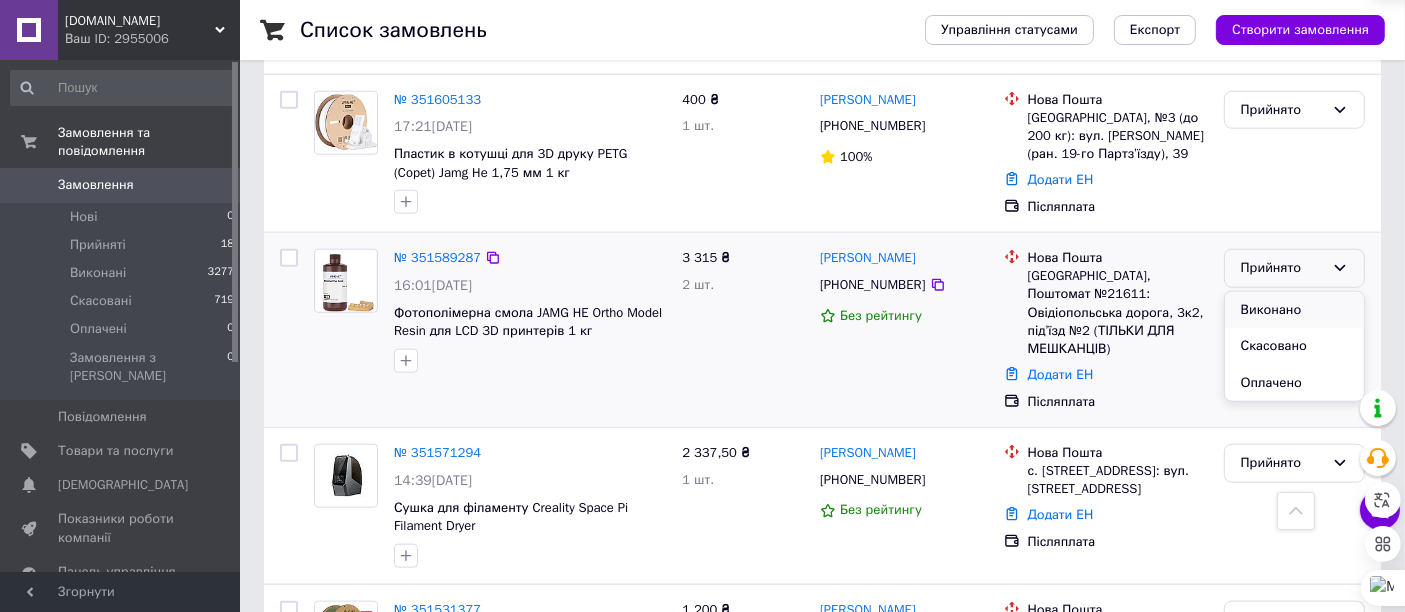 click on "Виконано" at bounding box center (1294, 310) 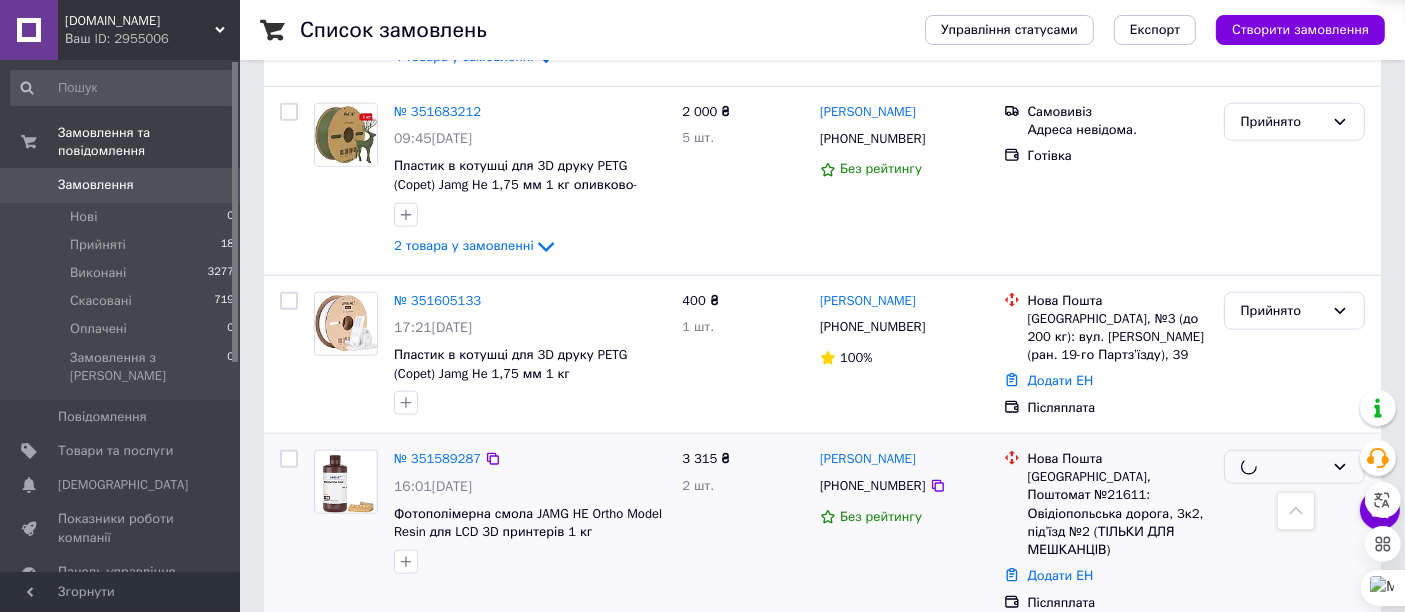 scroll, scrollTop: 1924, scrollLeft: 0, axis: vertical 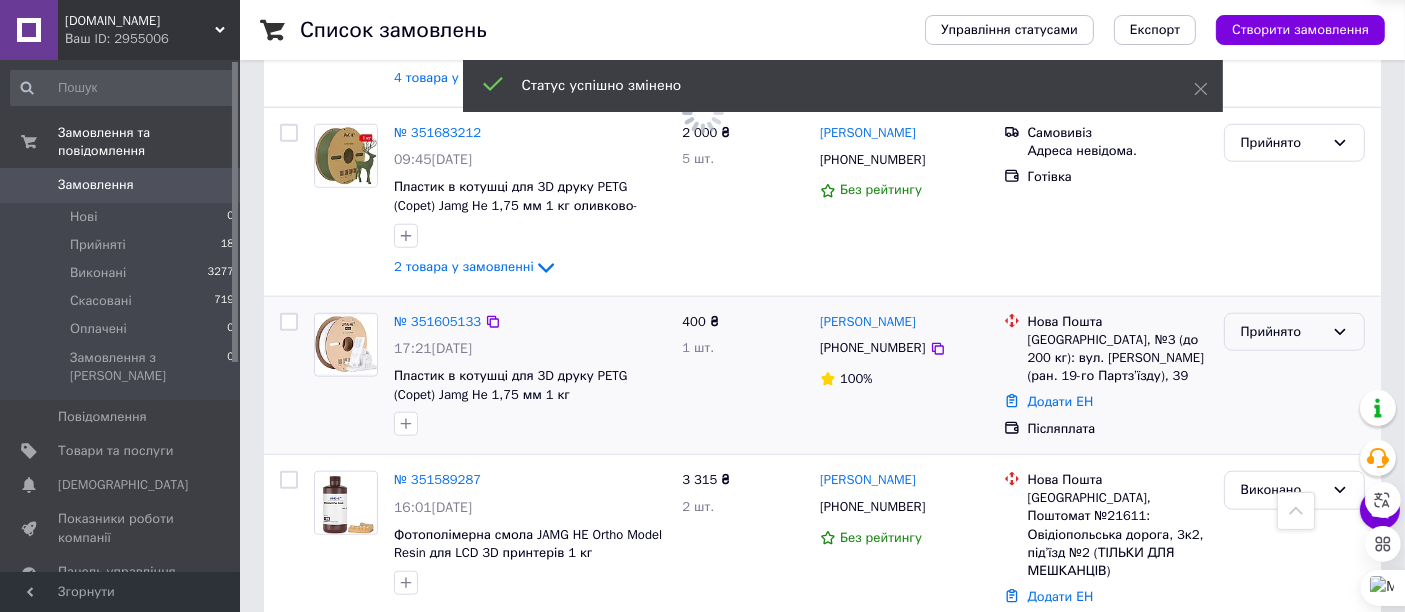 click on "Прийнято" at bounding box center (1282, 332) 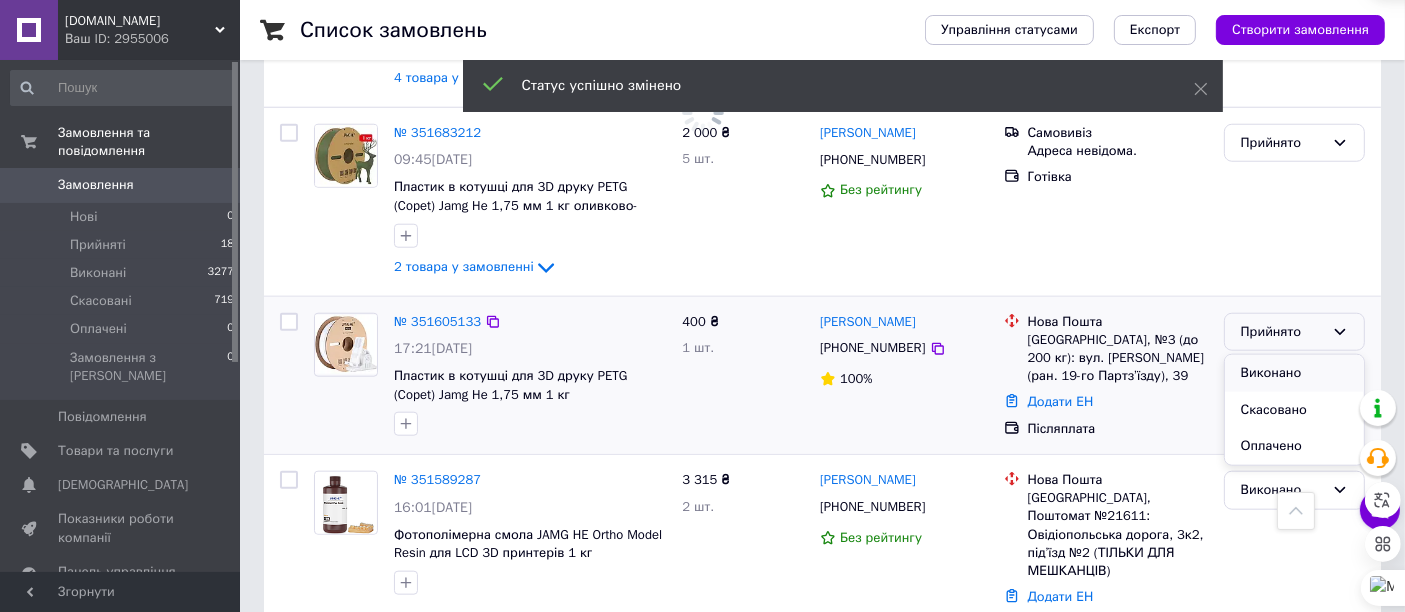 click on "Виконано" at bounding box center [1294, 373] 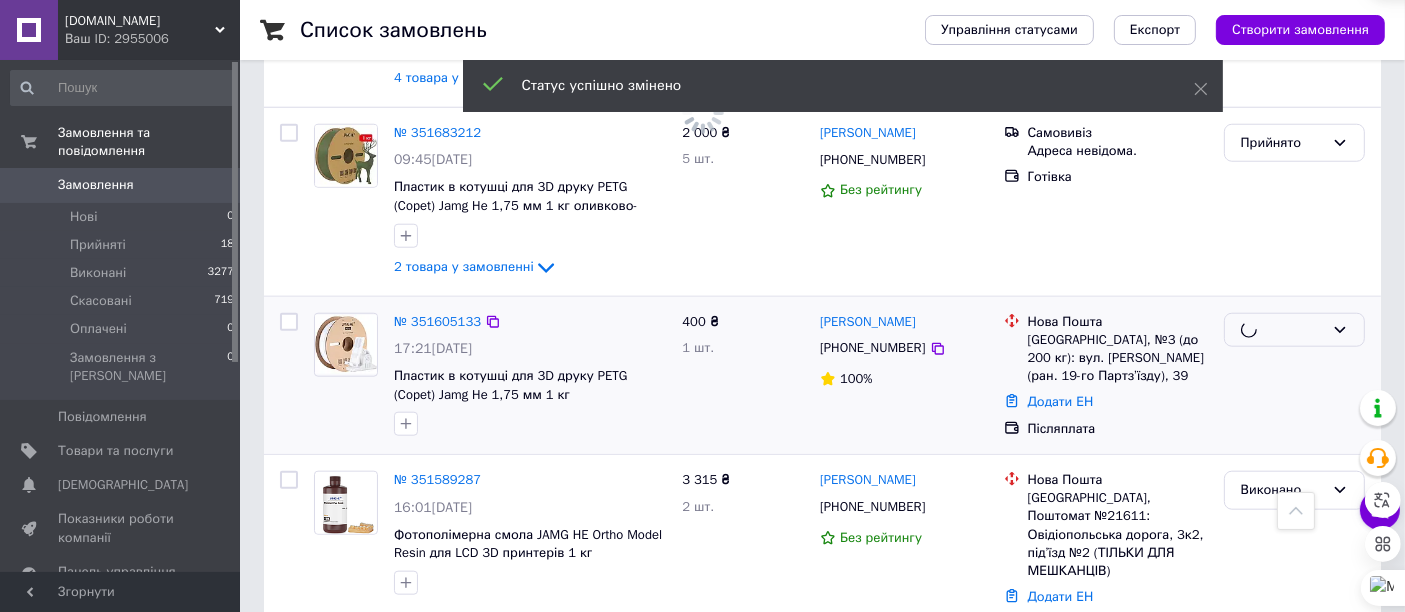 scroll, scrollTop: 1702, scrollLeft: 0, axis: vertical 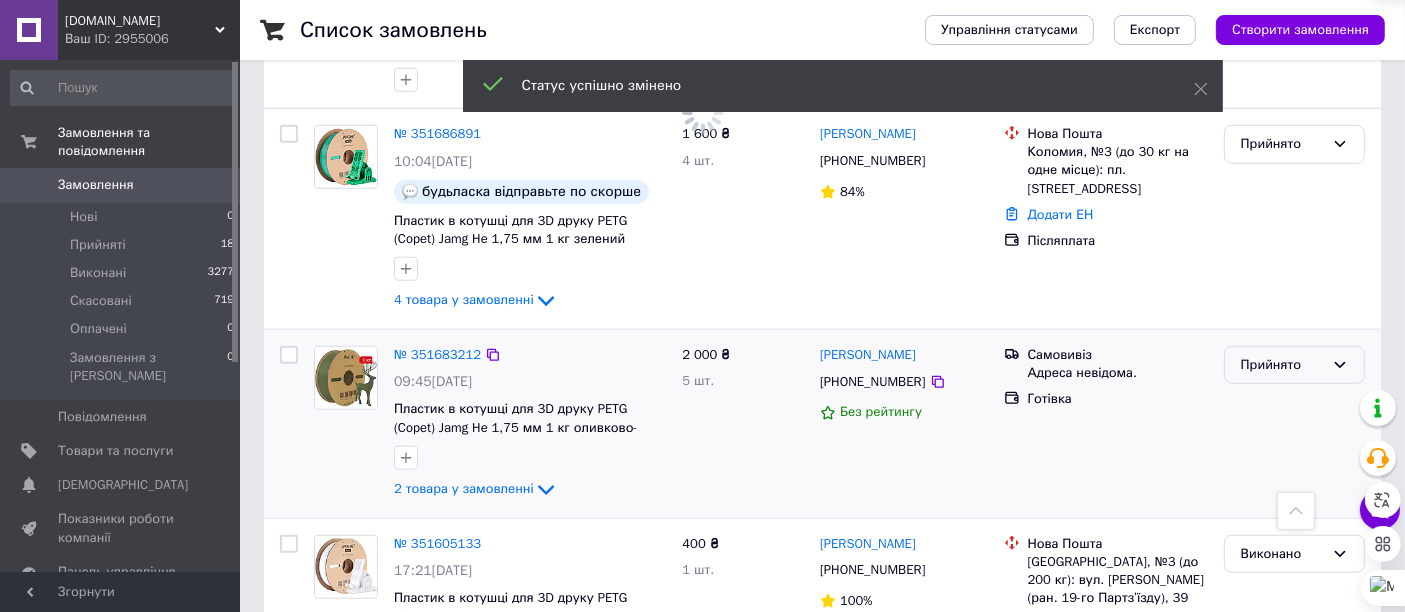 click on "Прийнято" at bounding box center [1282, 365] 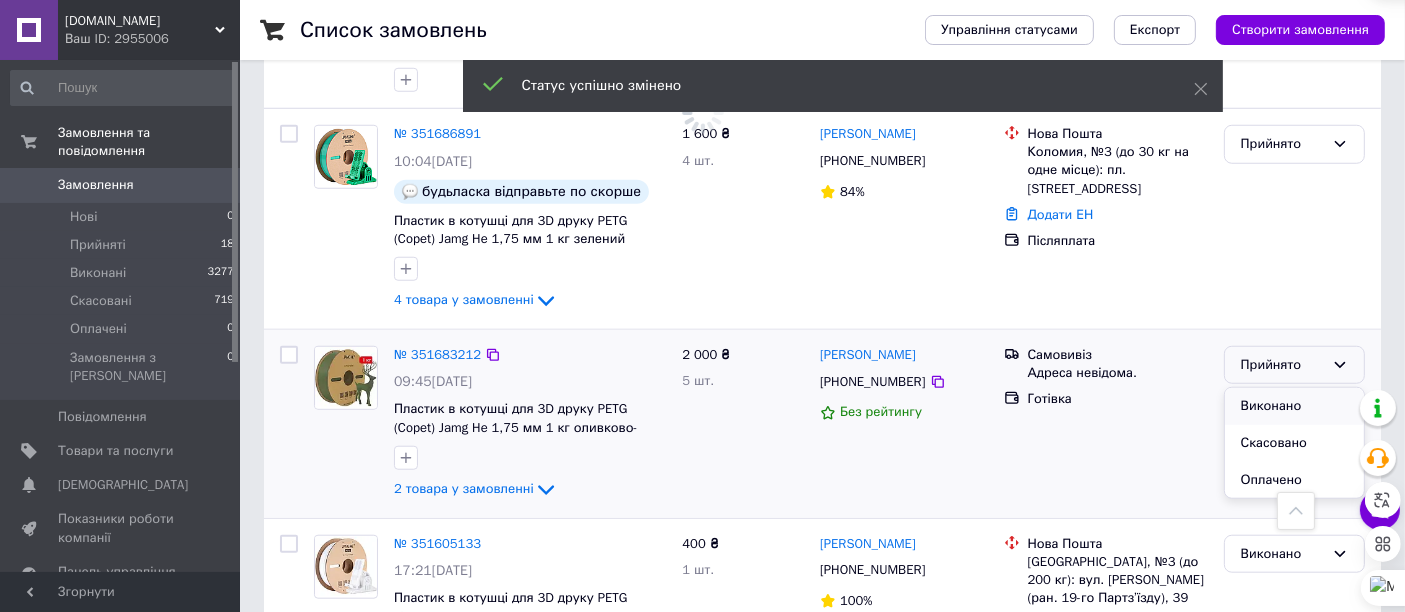 click on "Виконано" at bounding box center [1294, 406] 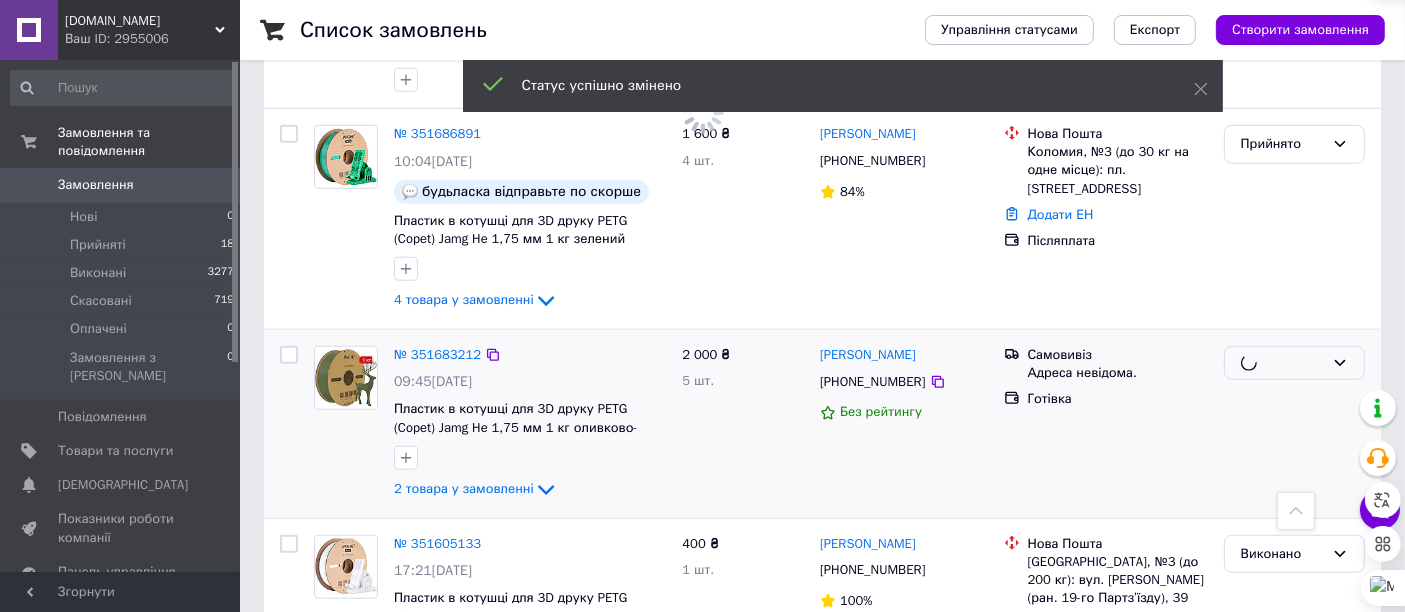 scroll, scrollTop: 1480, scrollLeft: 0, axis: vertical 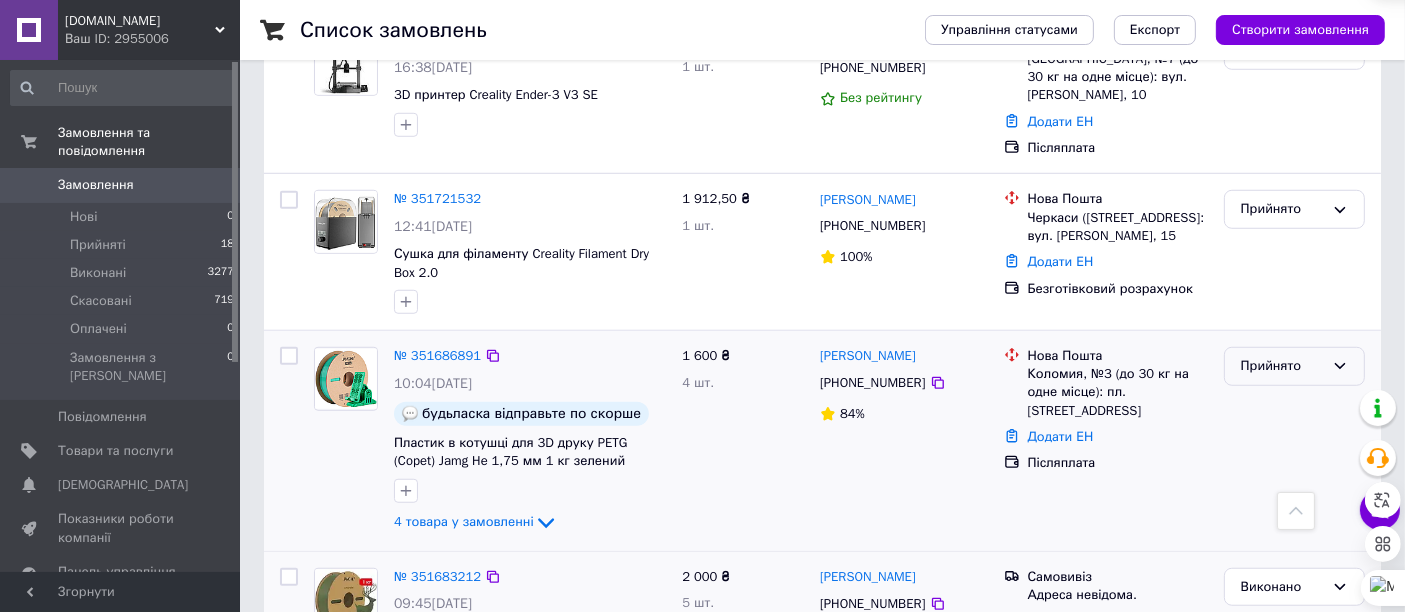 click on "Прийнято" at bounding box center [1282, 366] 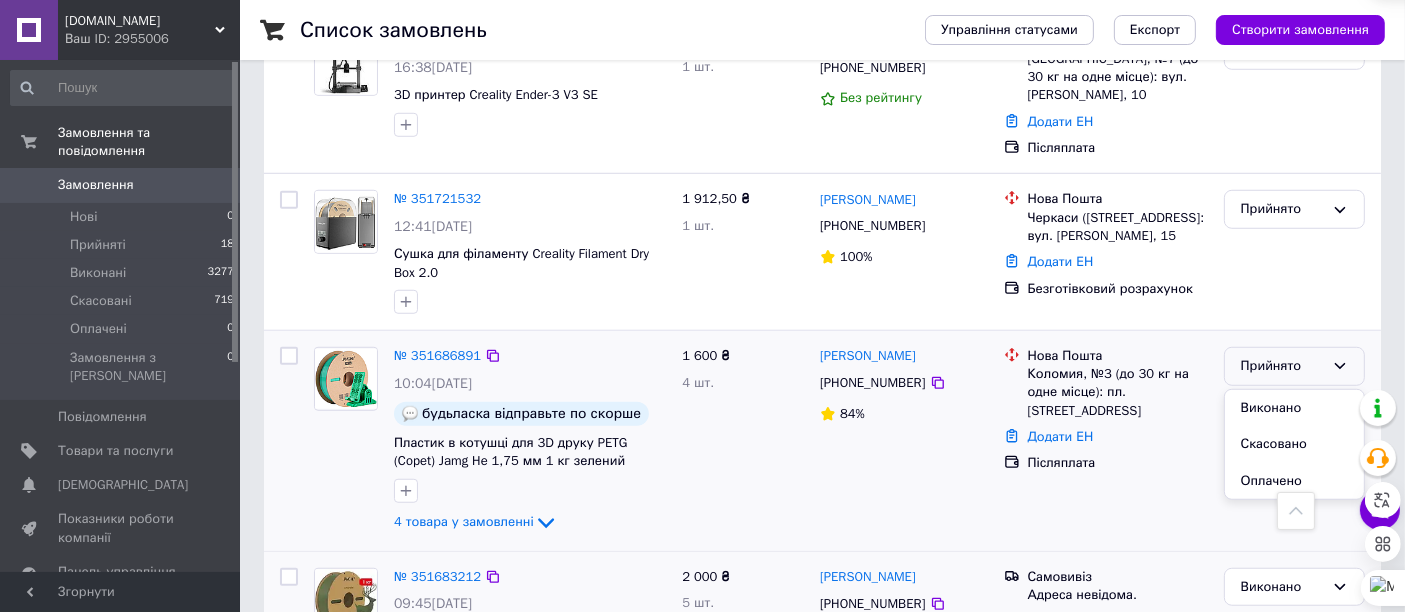 click on "Виконано" at bounding box center (1294, 408) 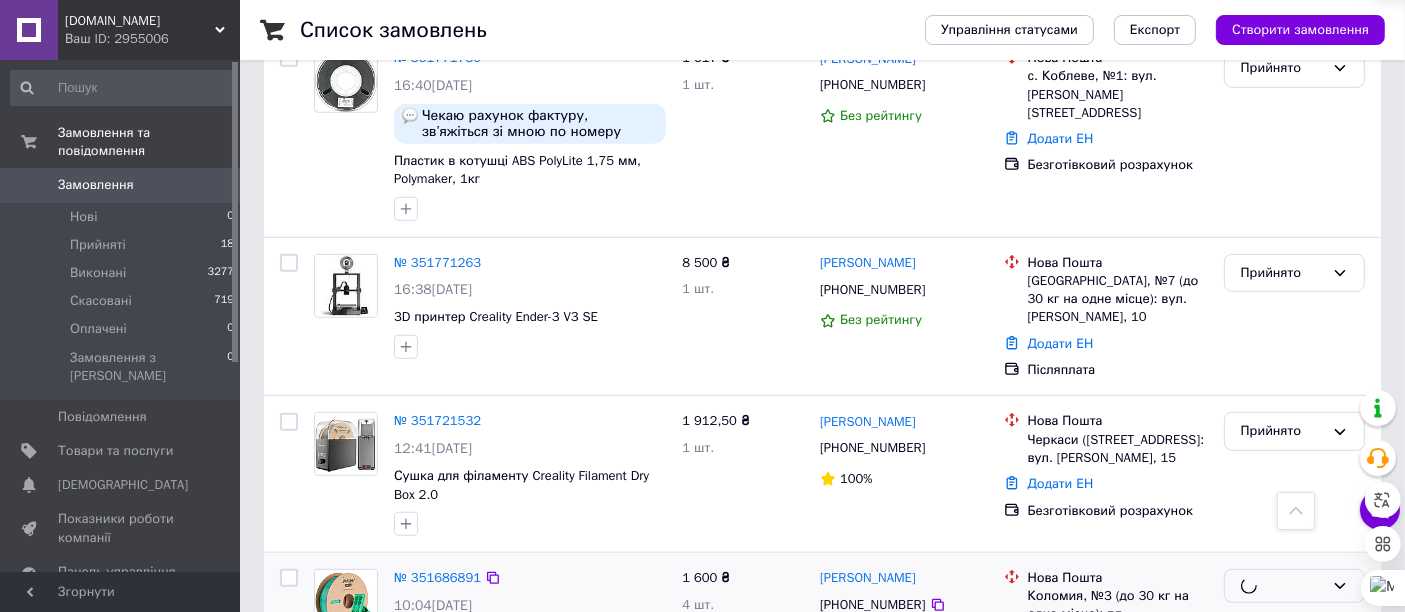 scroll, scrollTop: 1257, scrollLeft: 0, axis: vertical 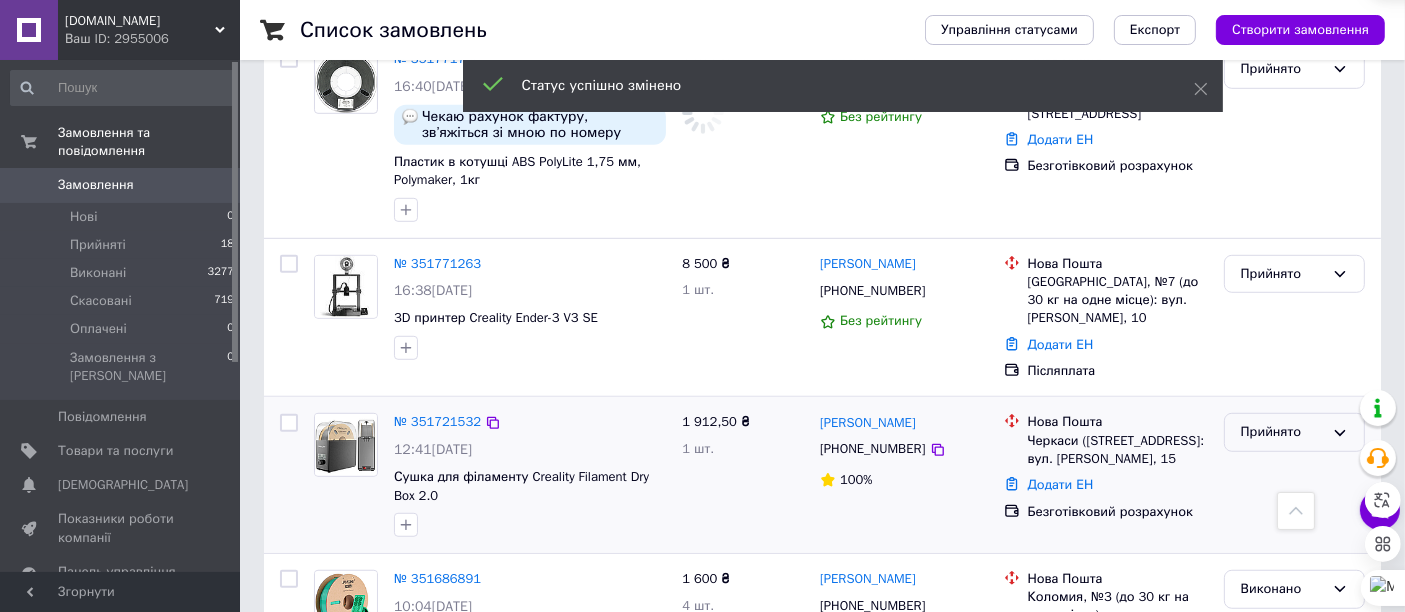 click on "Прийнято" at bounding box center [1282, 432] 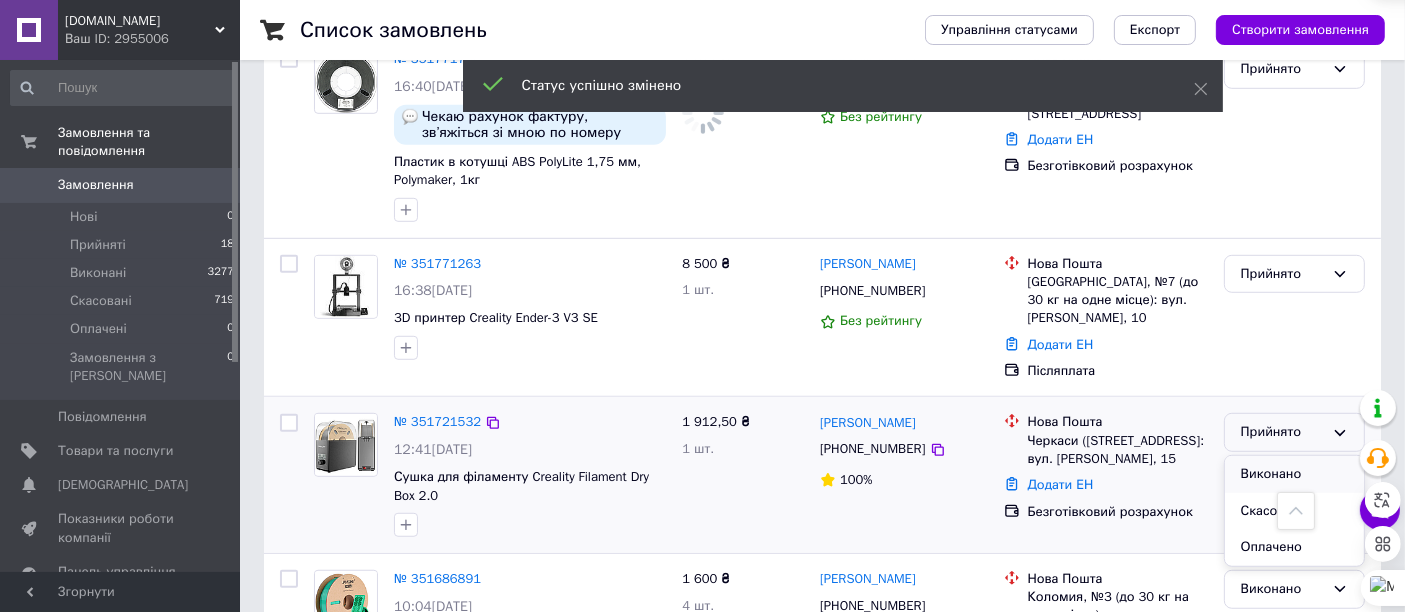 click on "Виконано" at bounding box center (1294, 474) 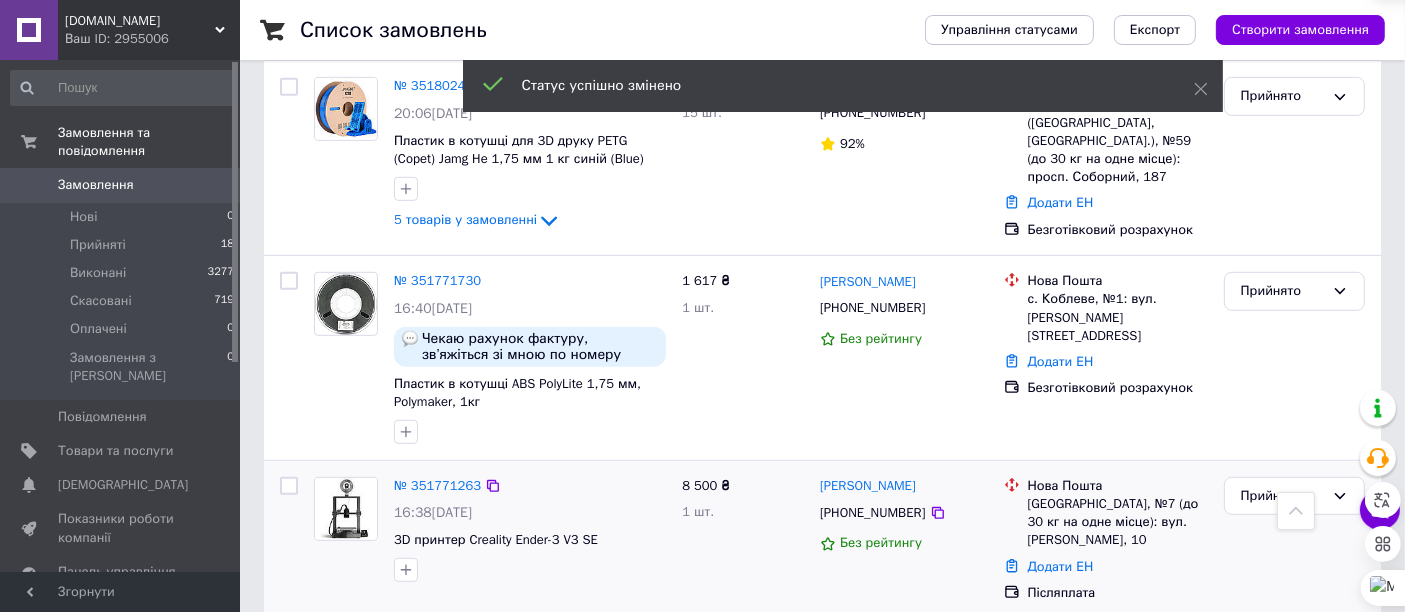 scroll, scrollTop: 924, scrollLeft: 0, axis: vertical 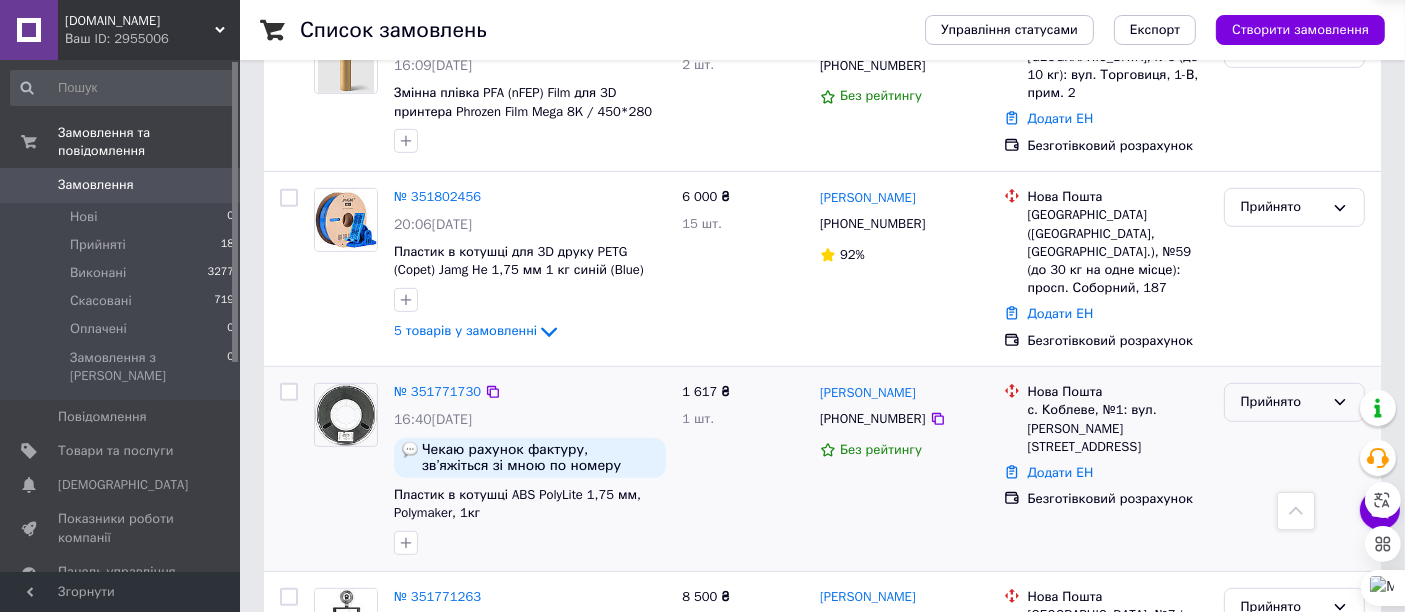 click on "Прийнято" at bounding box center [1282, 402] 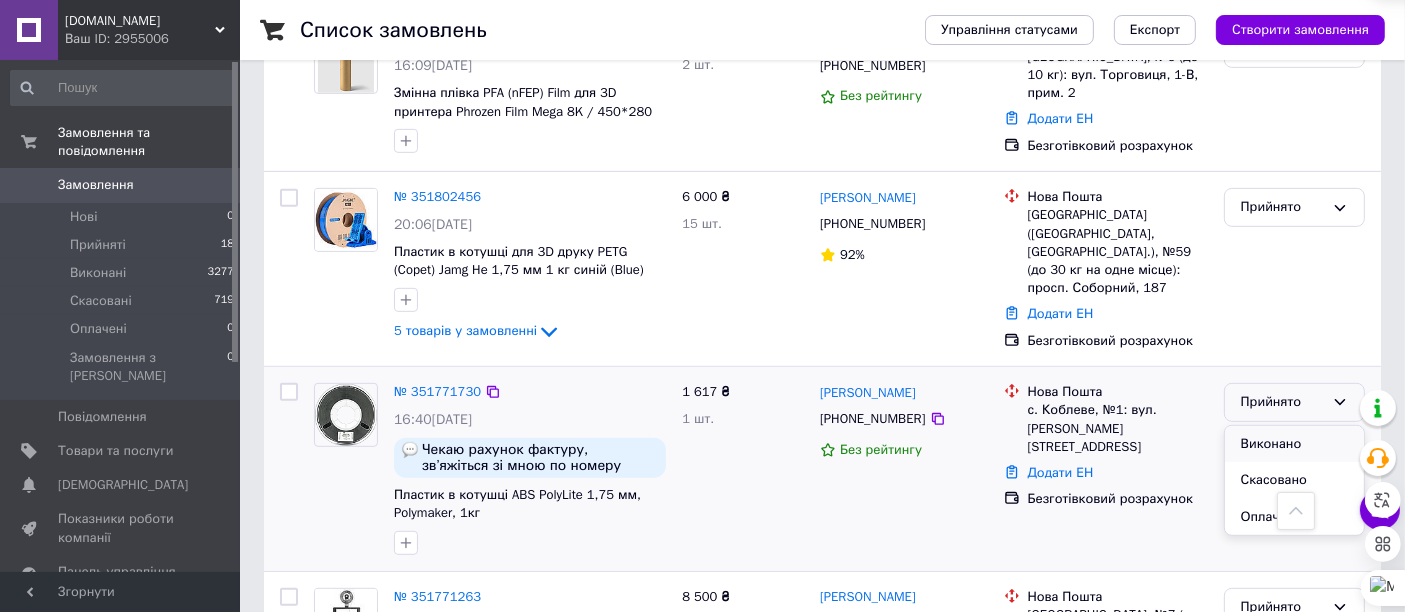 click on "Виконано" at bounding box center [1294, 444] 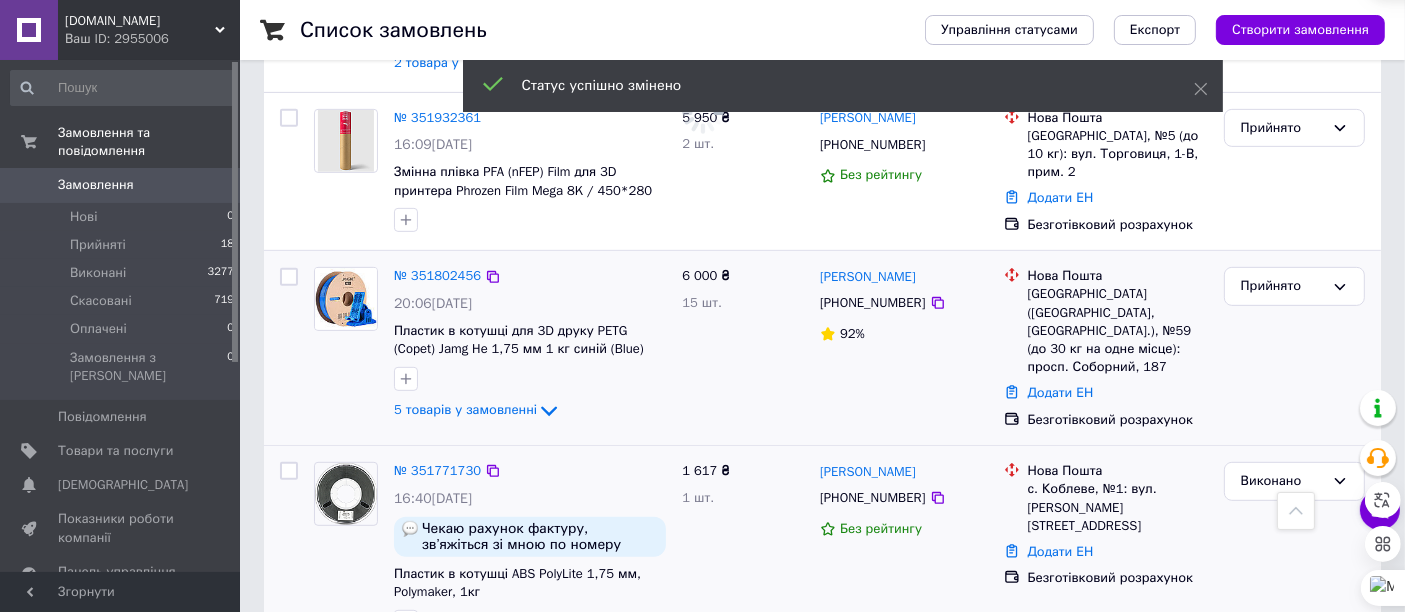 scroll, scrollTop: 813, scrollLeft: 0, axis: vertical 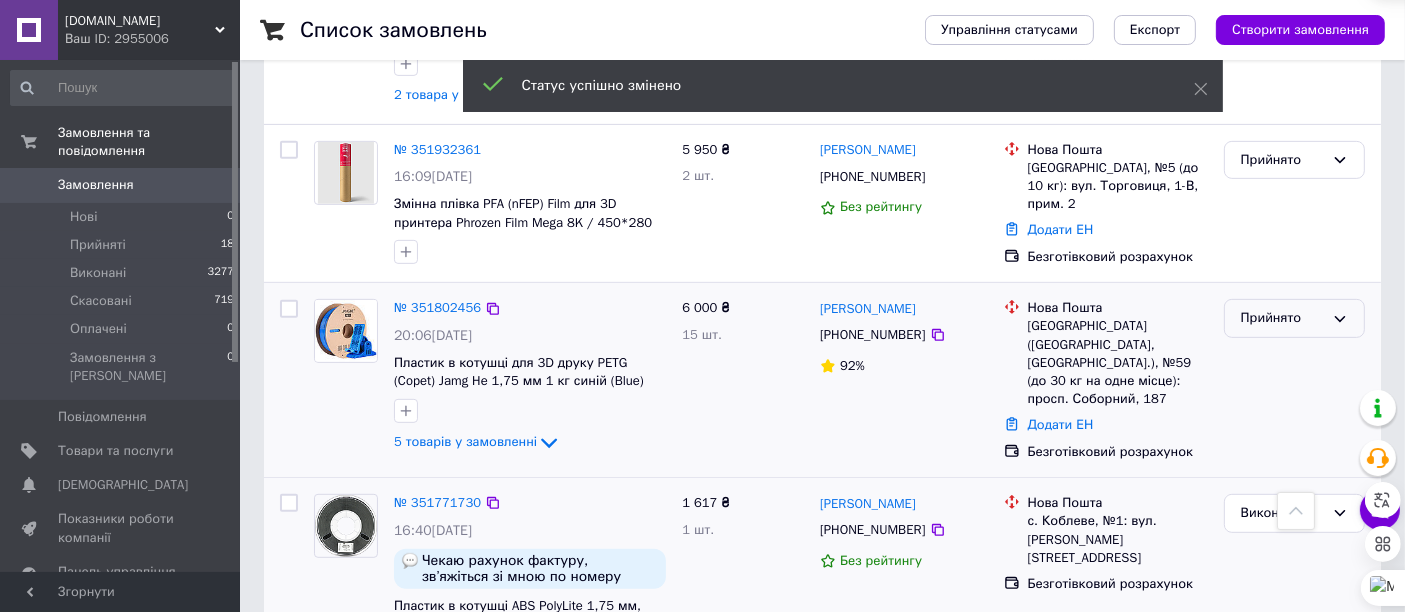 click on "Прийнято" at bounding box center (1294, 318) 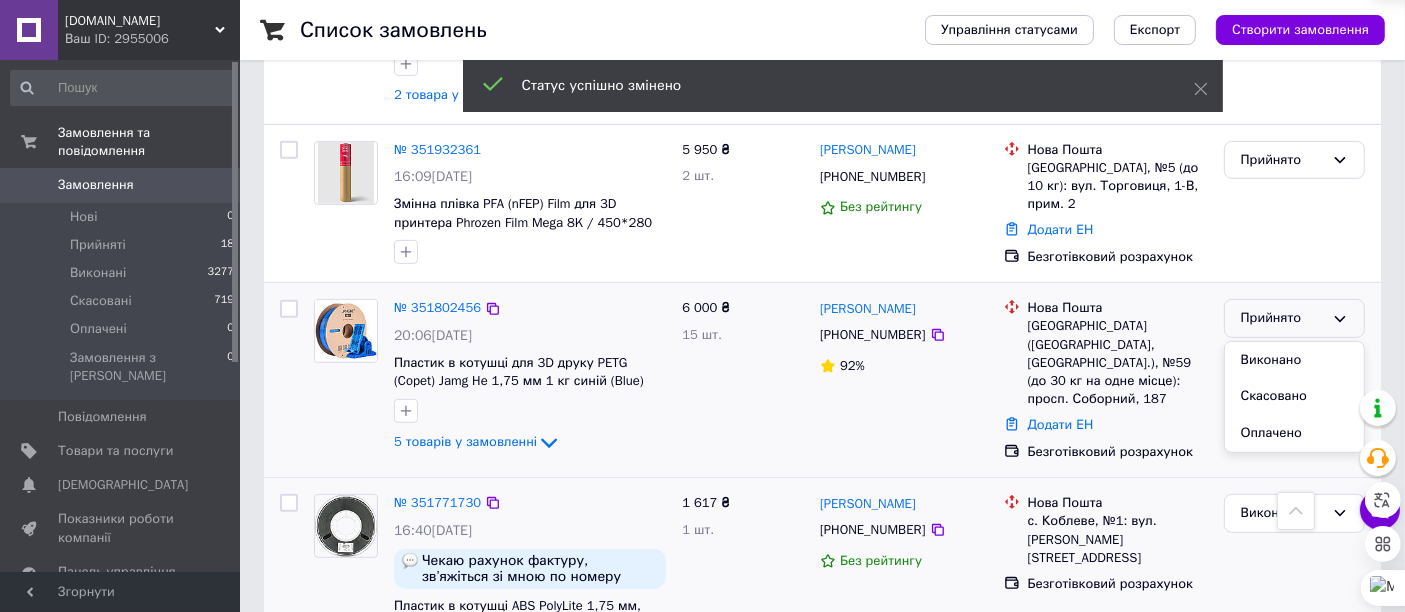 drag, startPoint x: 1271, startPoint y: 349, endPoint x: 1234, endPoint y: 344, distance: 37.336308 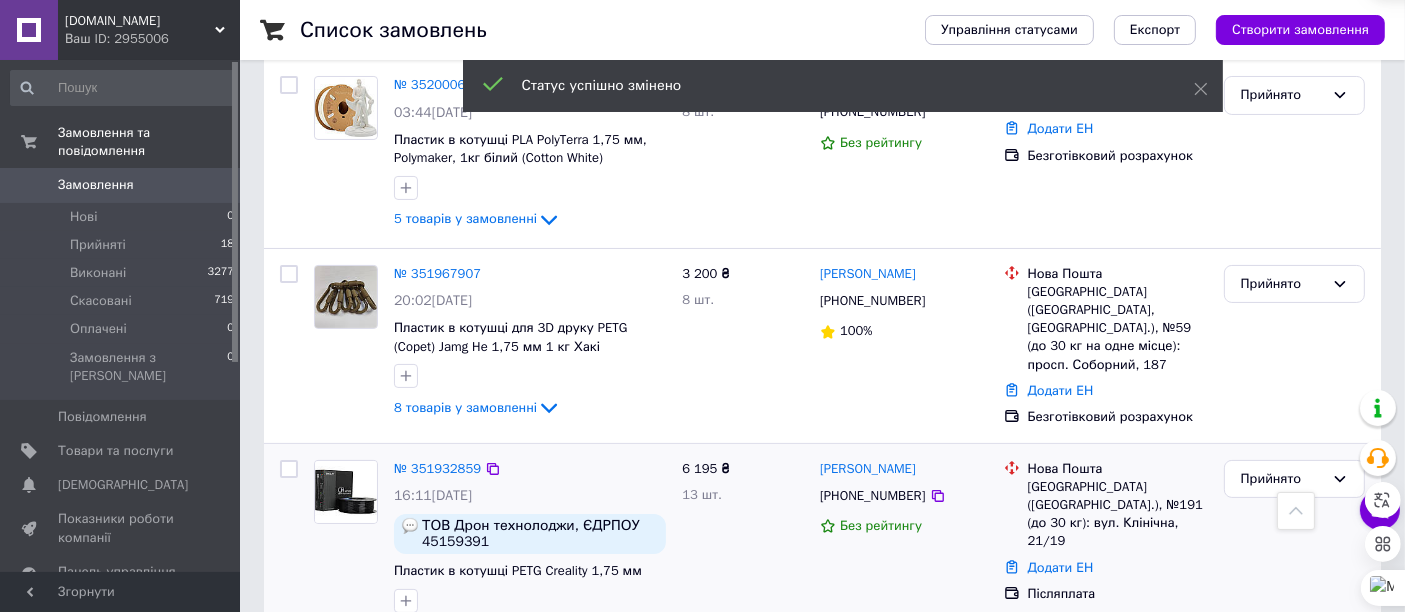 scroll, scrollTop: 35, scrollLeft: 0, axis: vertical 